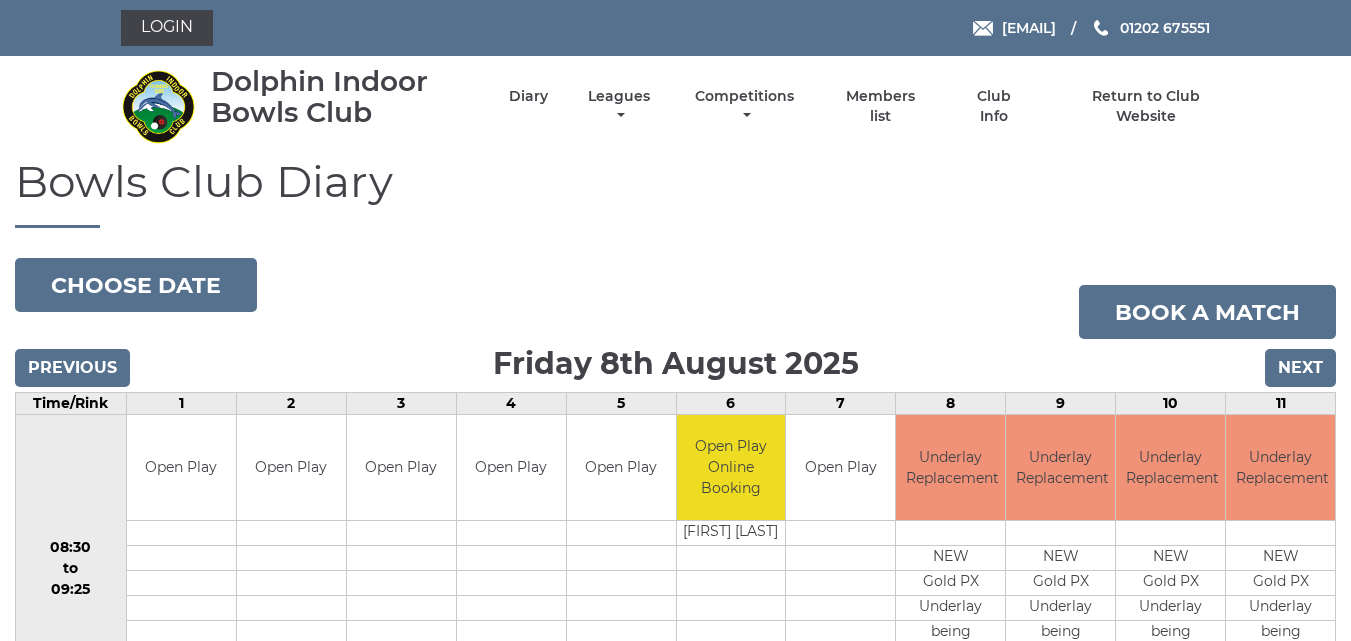 scroll, scrollTop: 0, scrollLeft: 0, axis: both 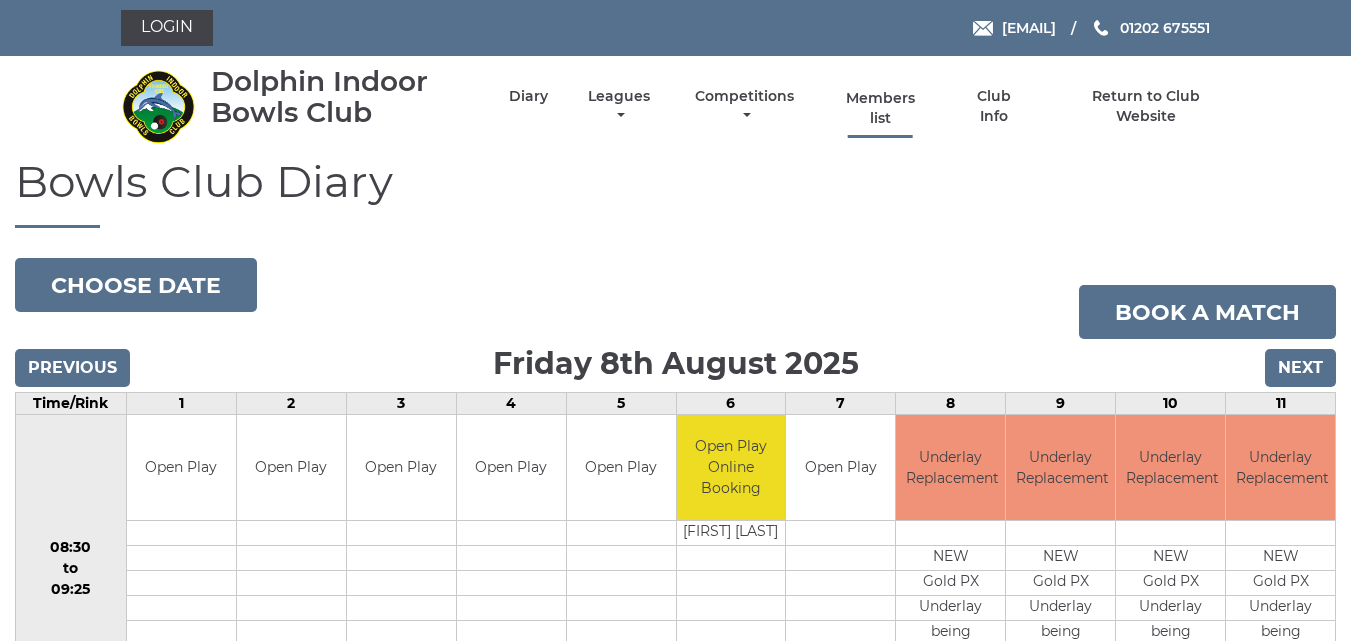 click on "Members list" at bounding box center [880, 108] 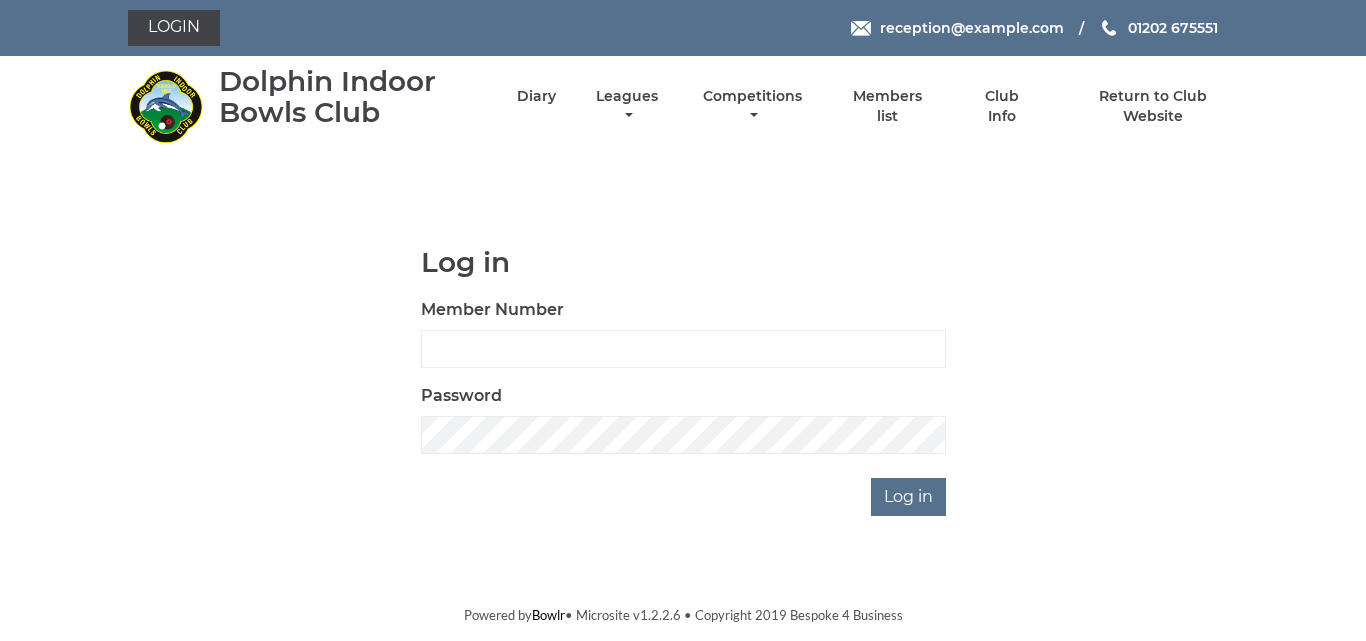 scroll, scrollTop: 0, scrollLeft: 0, axis: both 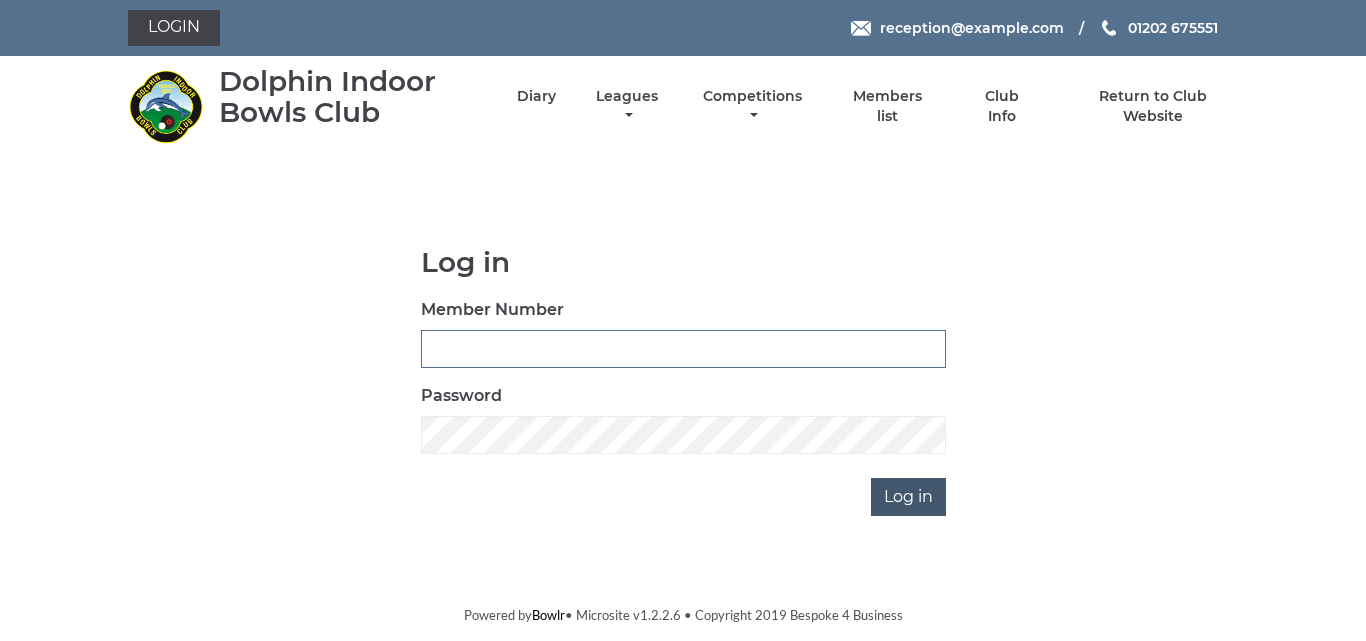 type on "2849" 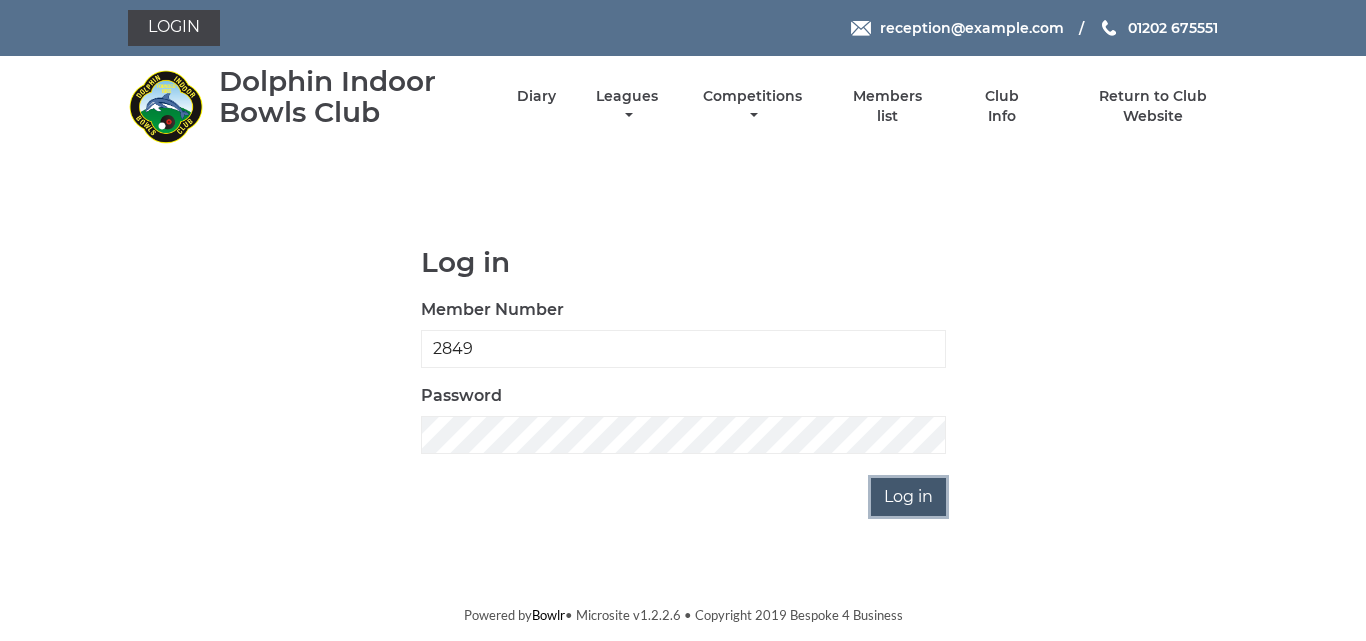 click on "Log in" at bounding box center (908, 497) 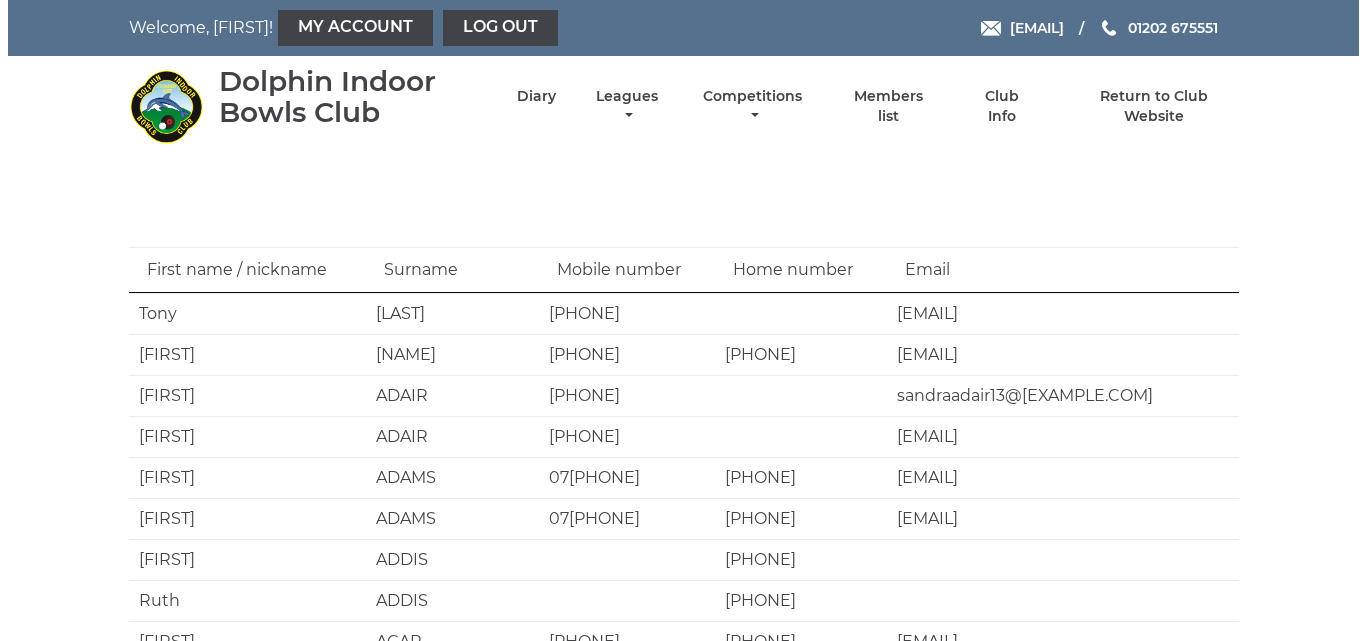 scroll, scrollTop: 0, scrollLeft: 0, axis: both 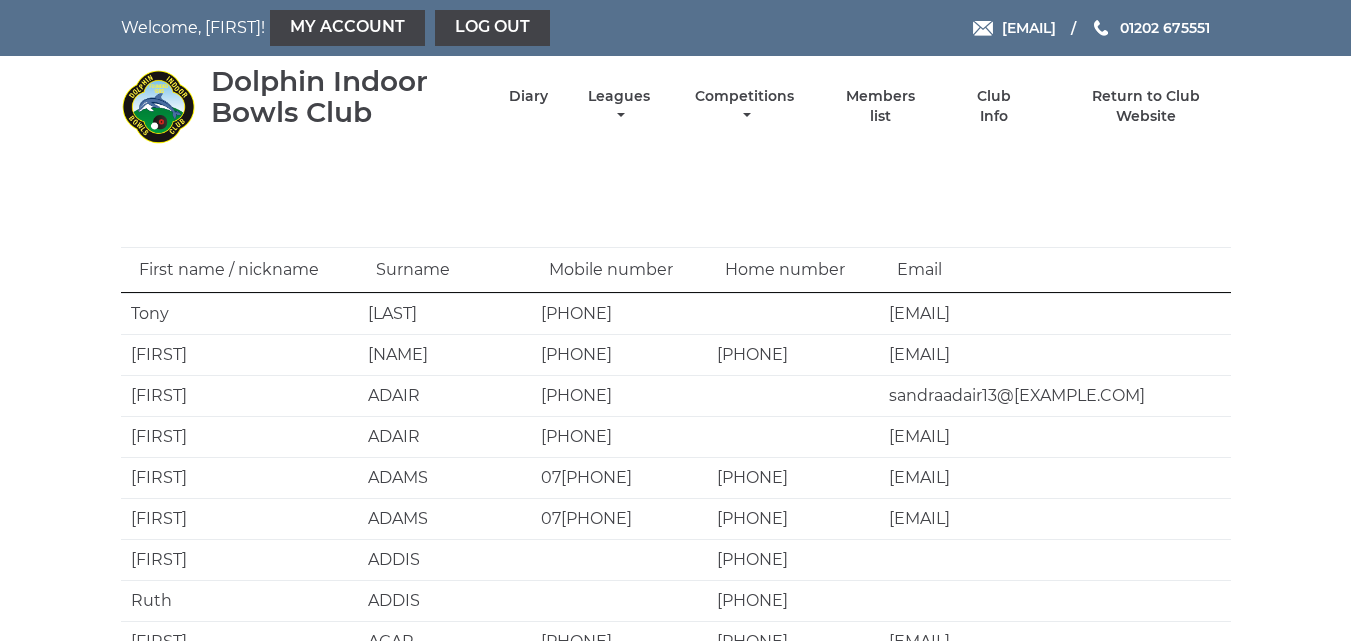 select on "100" 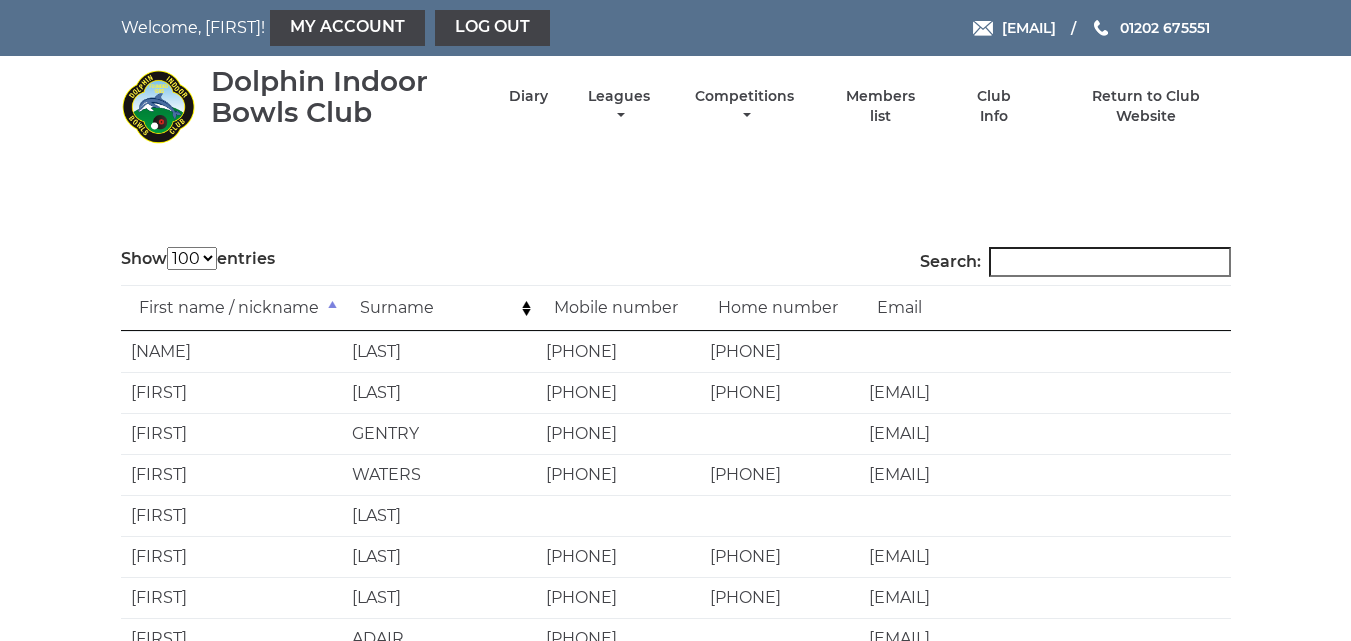 click on "Search:" at bounding box center [1110, 262] 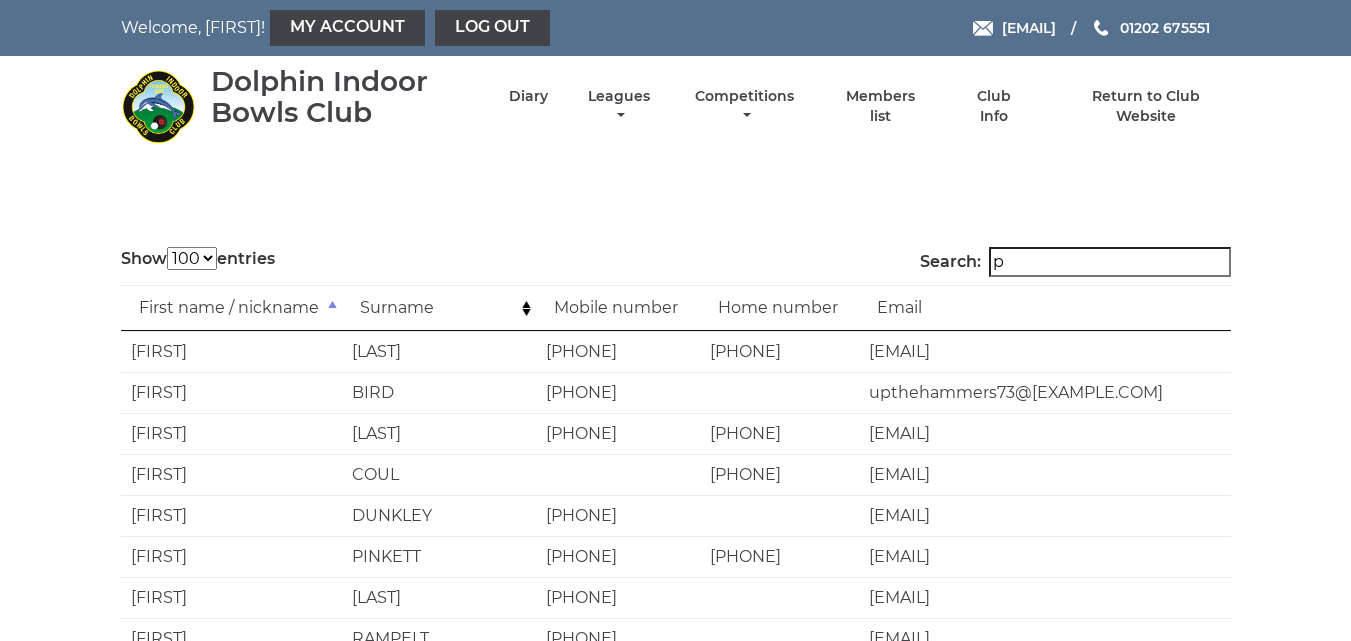 click on "p" at bounding box center (1110, 262) 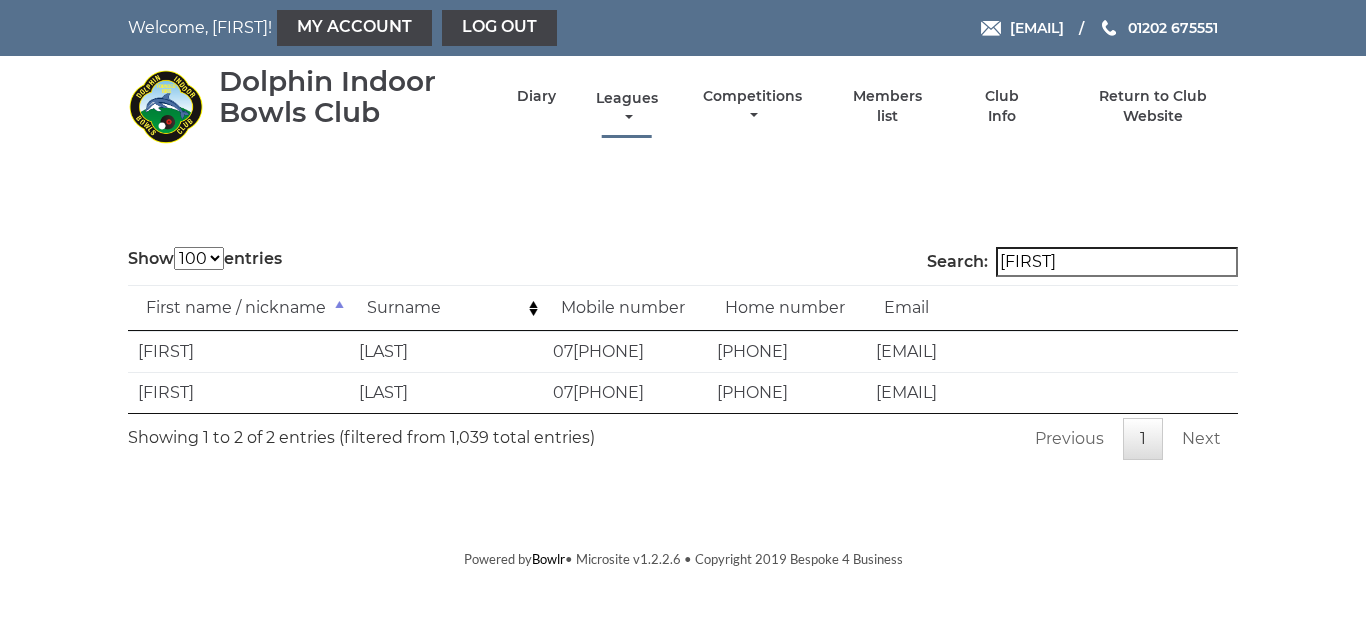 type on "[ADDRESS]" 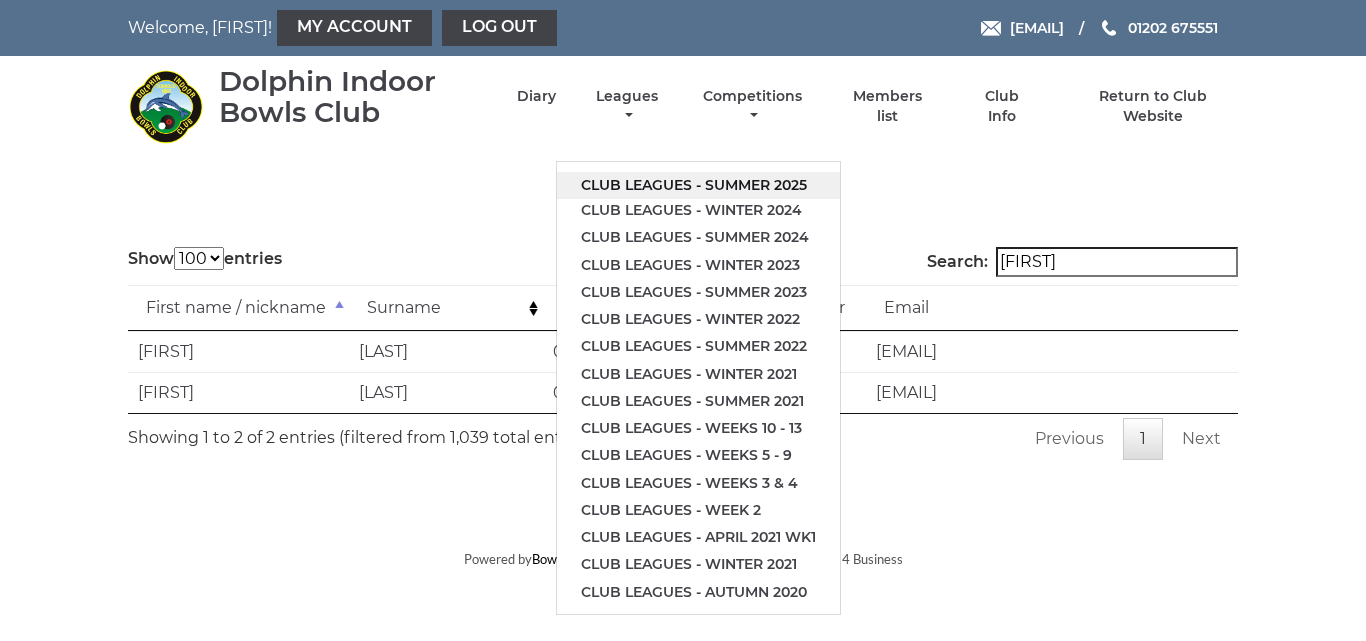 click on "Club leagues - Summer 2025" at bounding box center (698, 185) 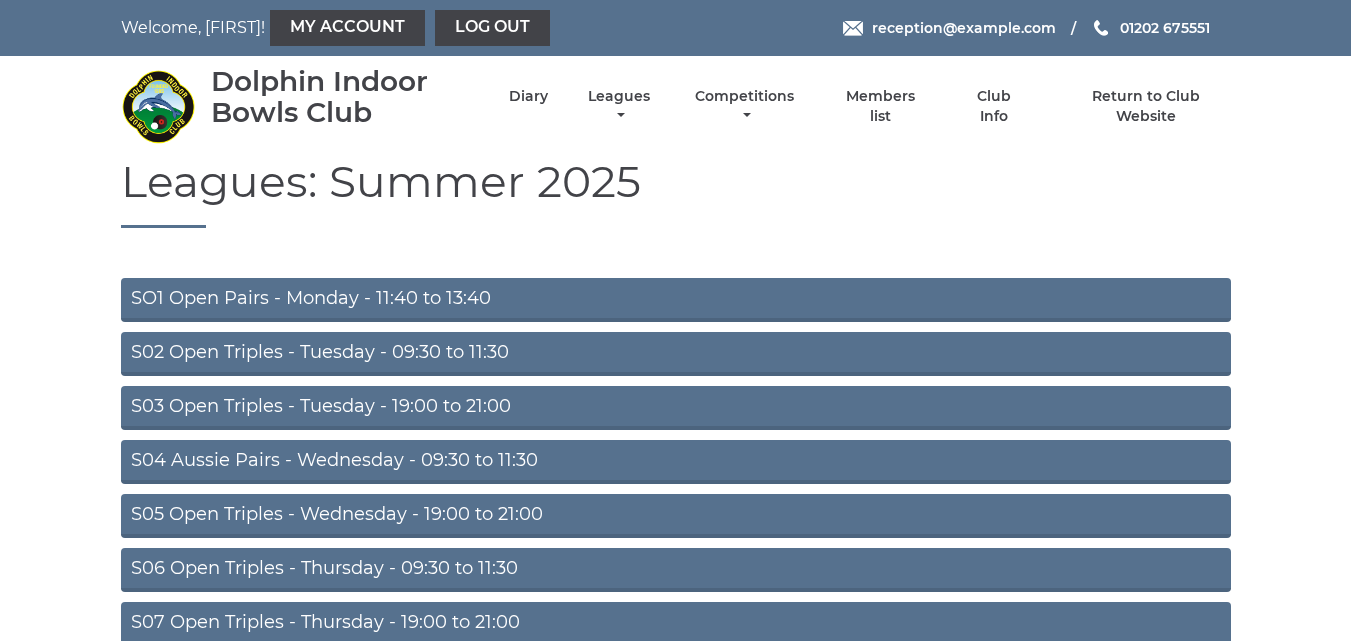 scroll, scrollTop: 0, scrollLeft: 0, axis: both 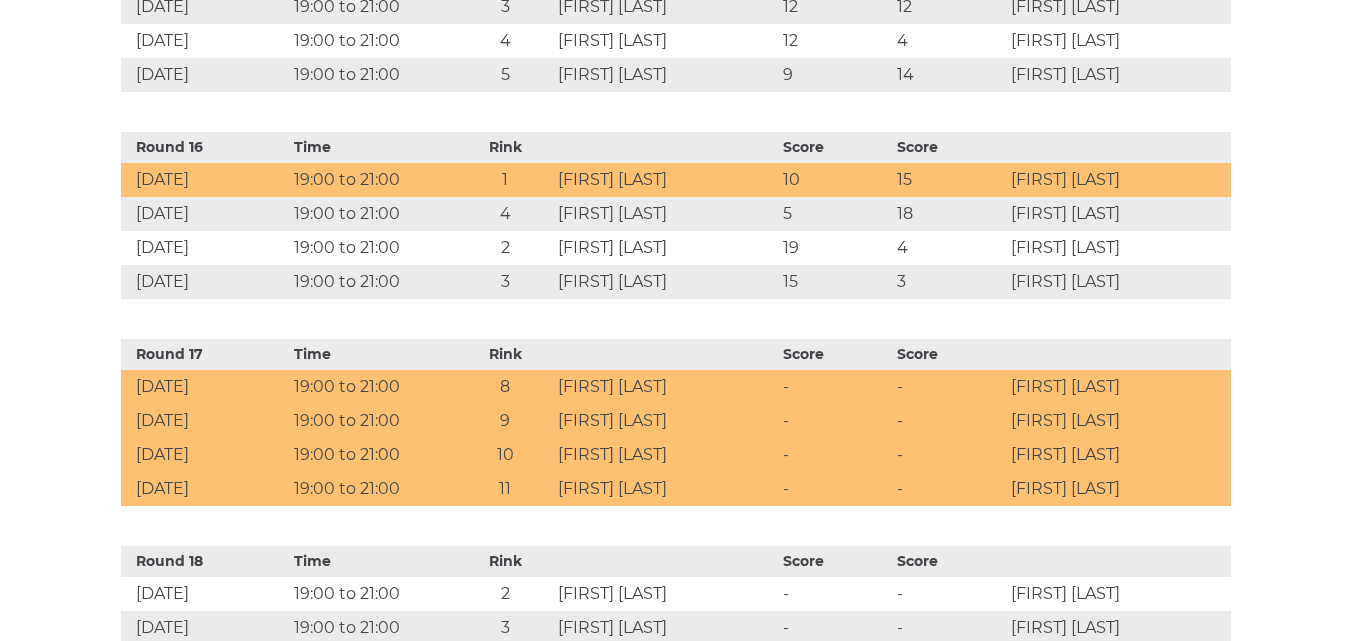 click on "Team
Played
Won
Drawn
Lost
Shots For
Shots Against
Points
Diff
1 [FIRST] [LAST]  16 14 1 1 290 105 29 + 185 2 [FIRST] [LAST]   16 13 2 1 278 110 28 + 168 3 [FIRST] [LAST]   16 7 0 9 154 224 14  -70 4 16 6 1 9 178" at bounding box center [675, -1195] 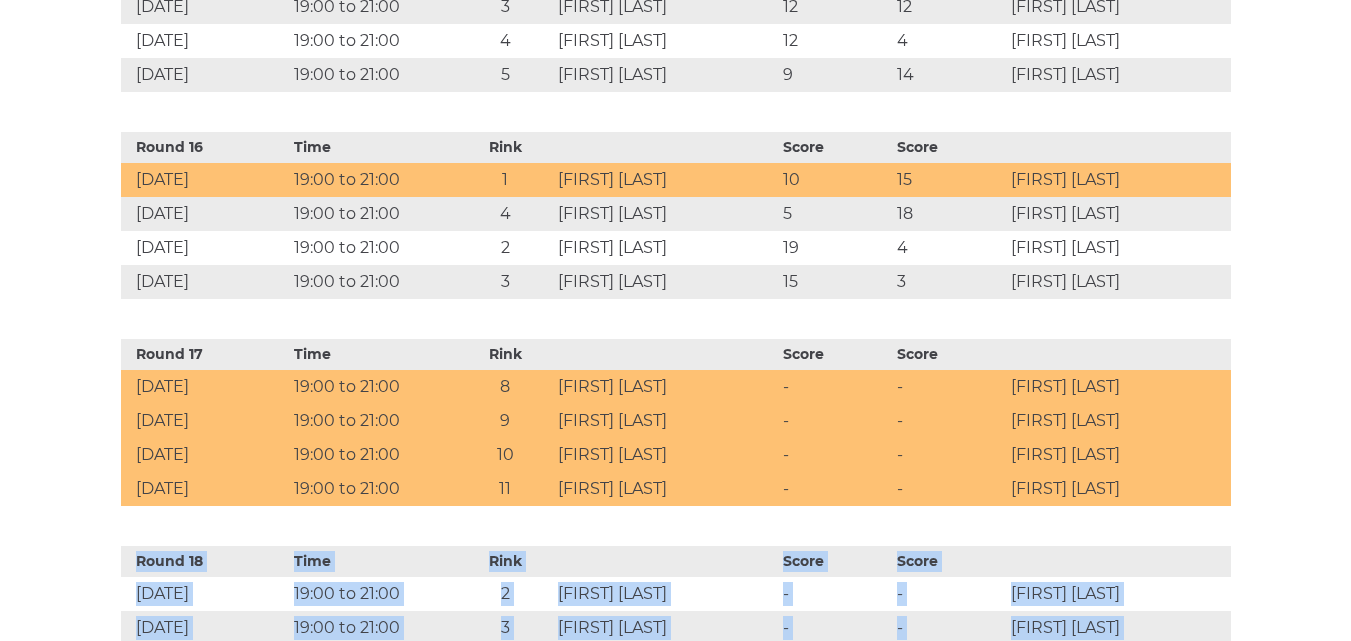 click on "Team
Played
Won
Drawn
Lost
Shots For
Shots Against
Points
Diff
1 [FIRST] [LAST]  16 14 1 1 290 105 29 + 185 2 [FIRST] [LAST]   16 13 2 1 278 110 28 + 168 3 [FIRST] [LAST]   16 7 0 9 154 224 14  -70 4 16 6 1 9 178" at bounding box center [675, -1195] 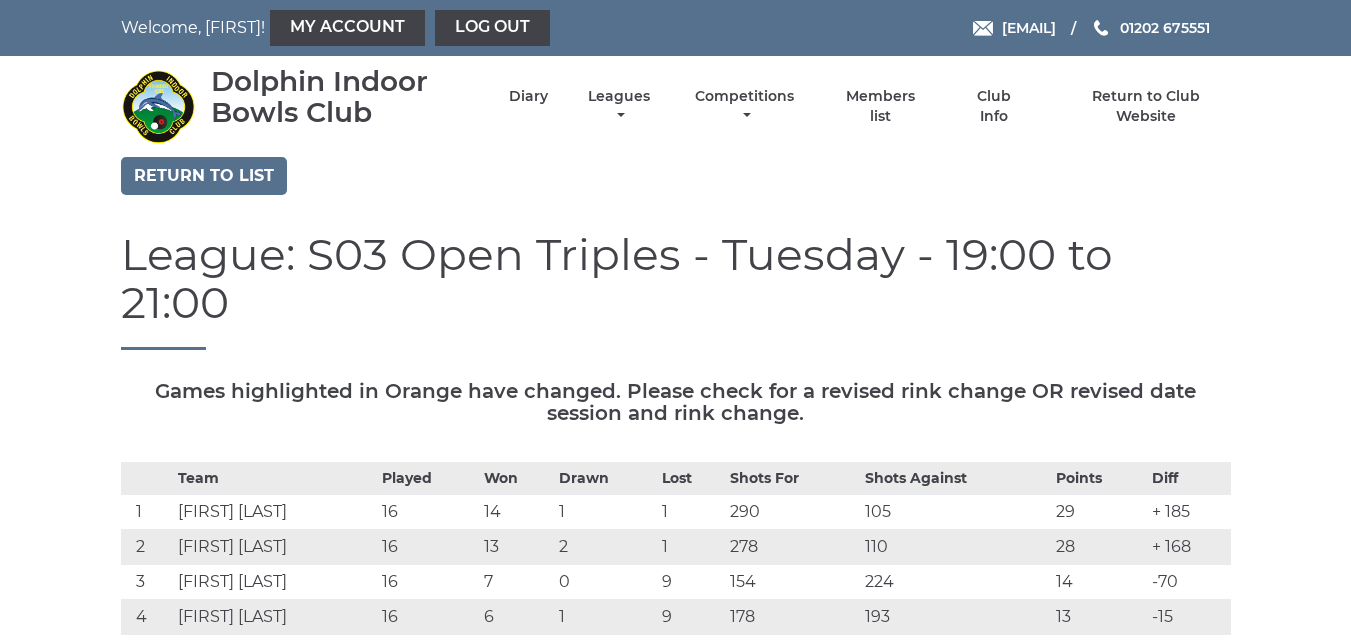 scroll, scrollTop: 3911, scrollLeft: 0, axis: vertical 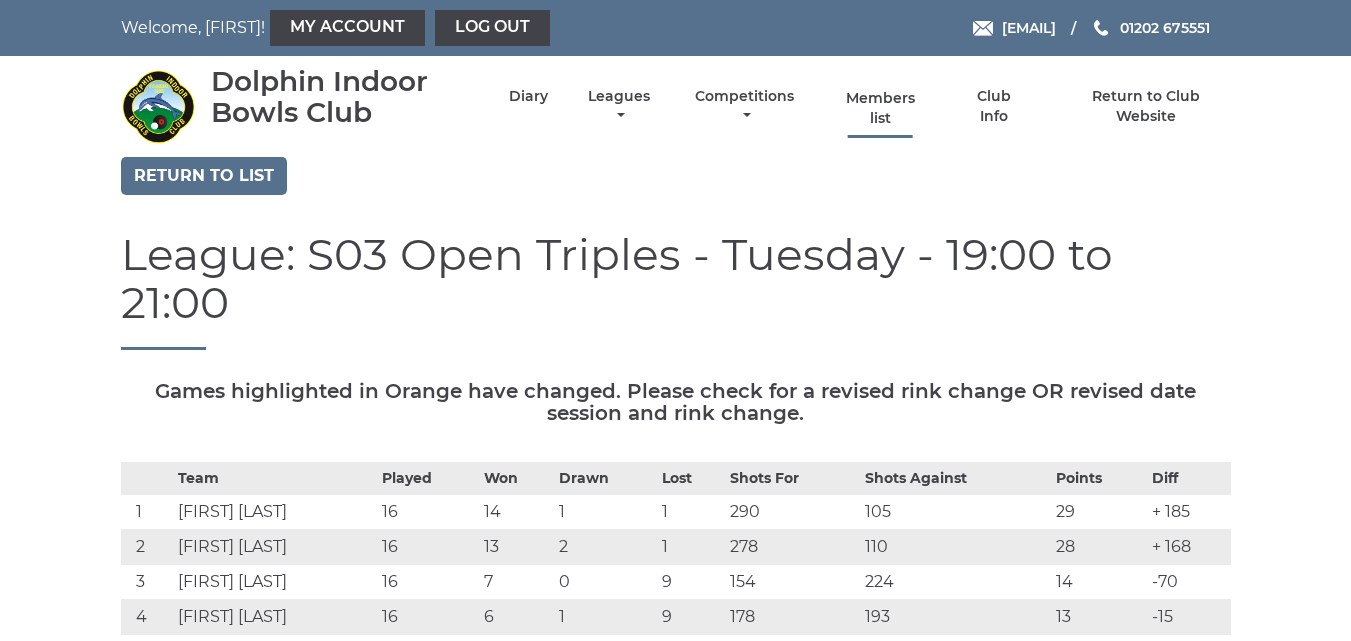 click on "Members list" at bounding box center (880, 108) 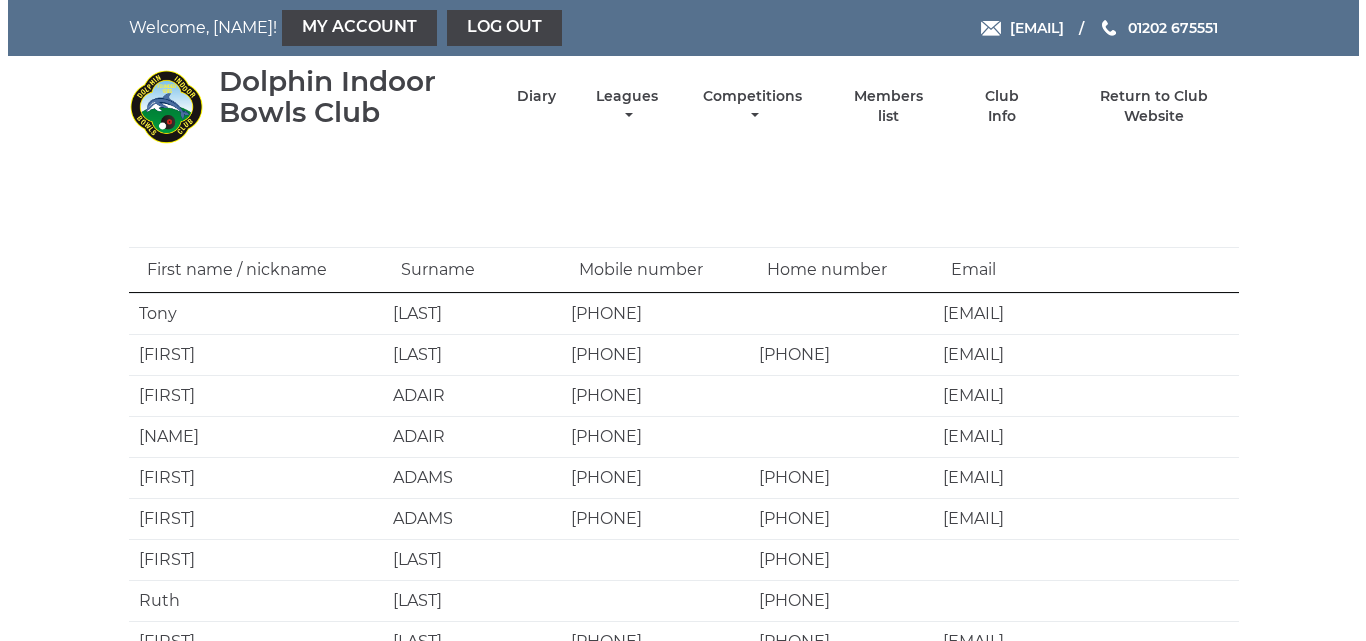 scroll, scrollTop: 0, scrollLeft: 0, axis: both 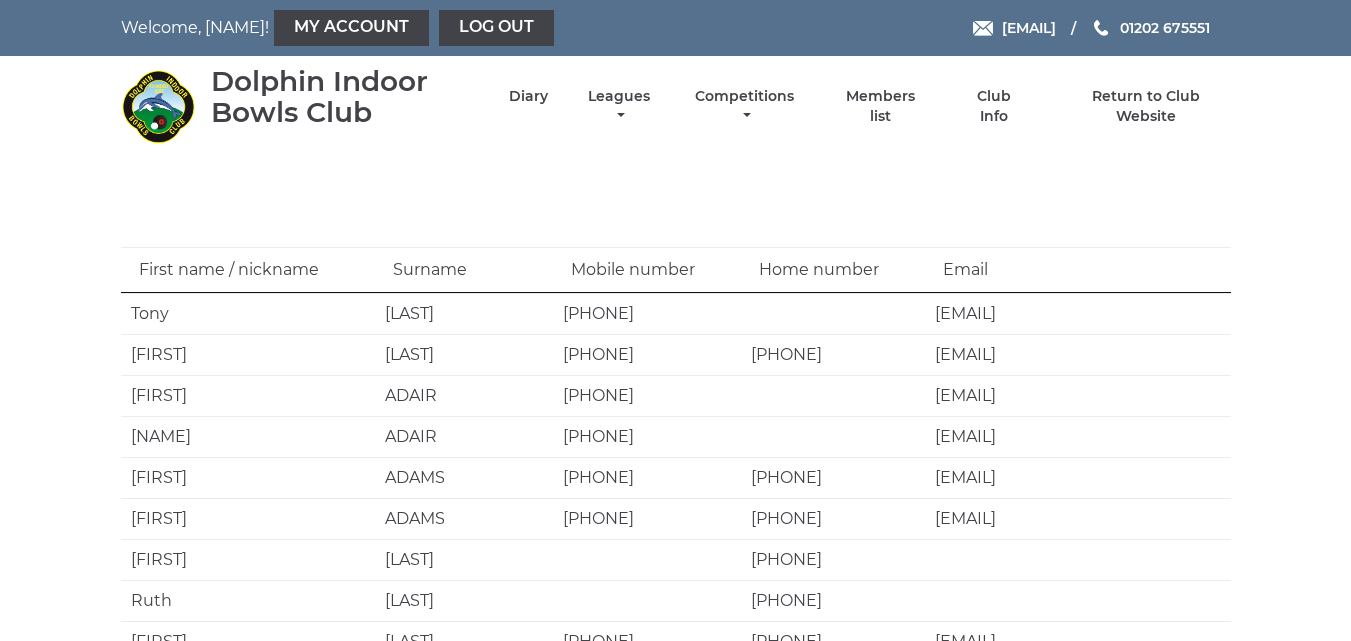 select on "100" 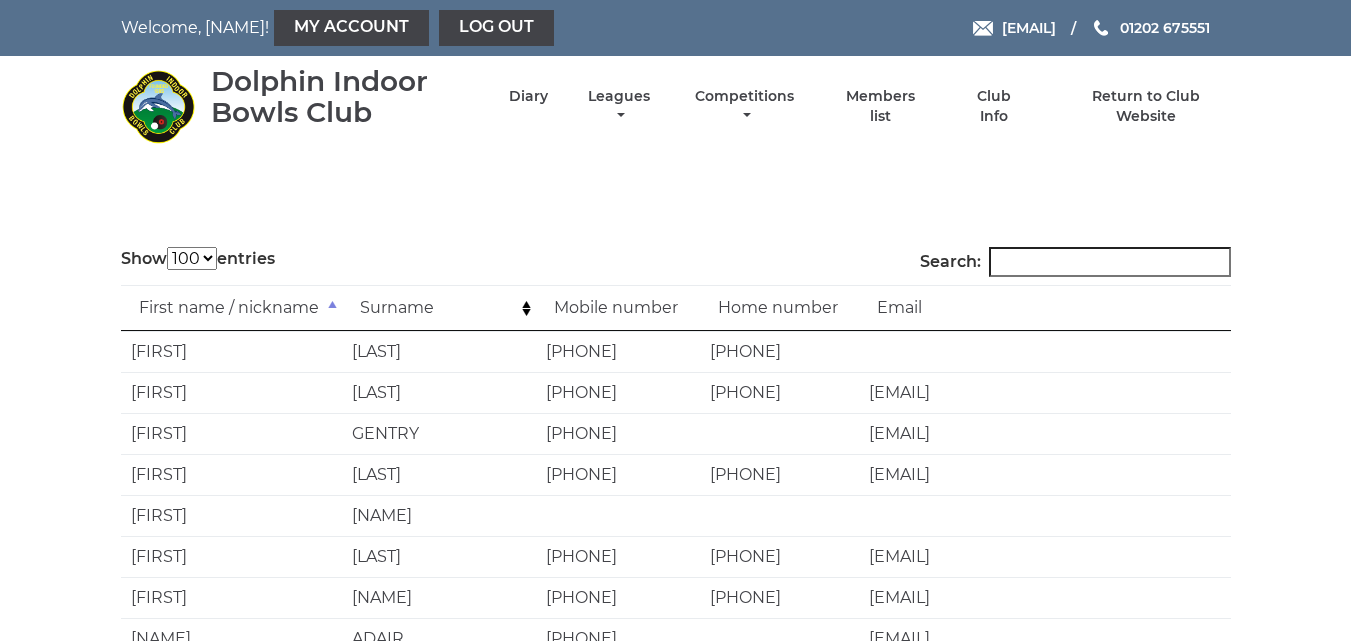 click on "Search:" at bounding box center (1110, 262) 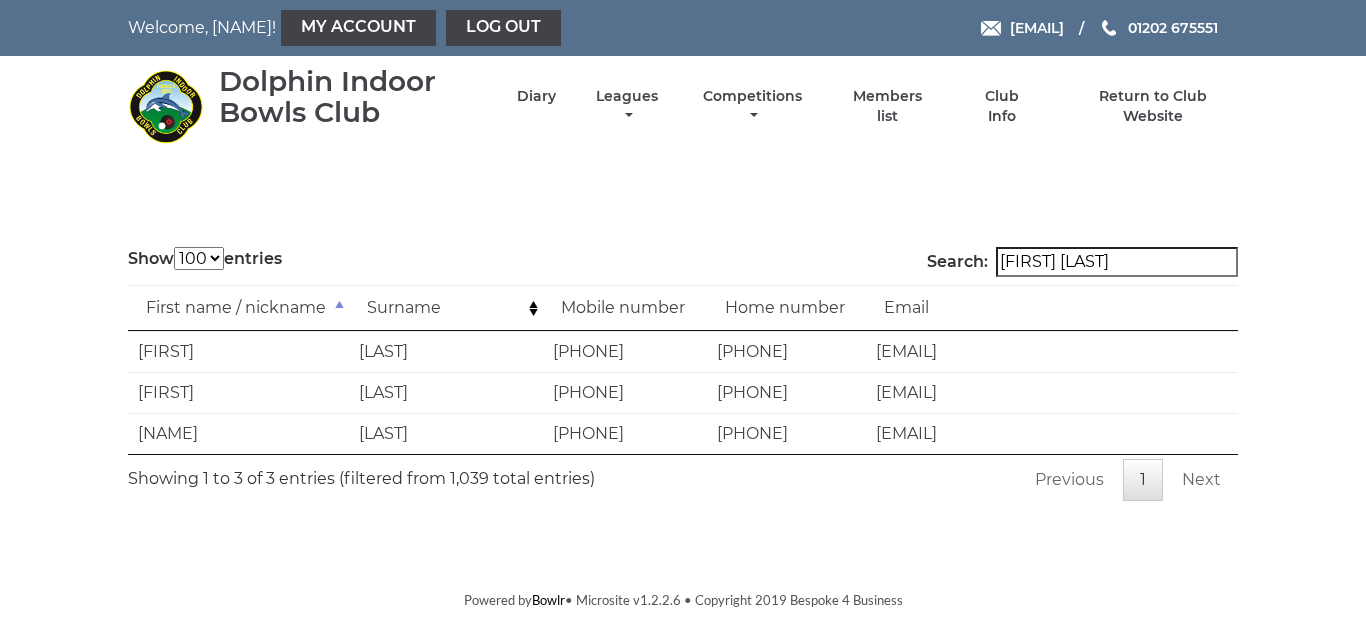 type on "[ADDRESS]" 